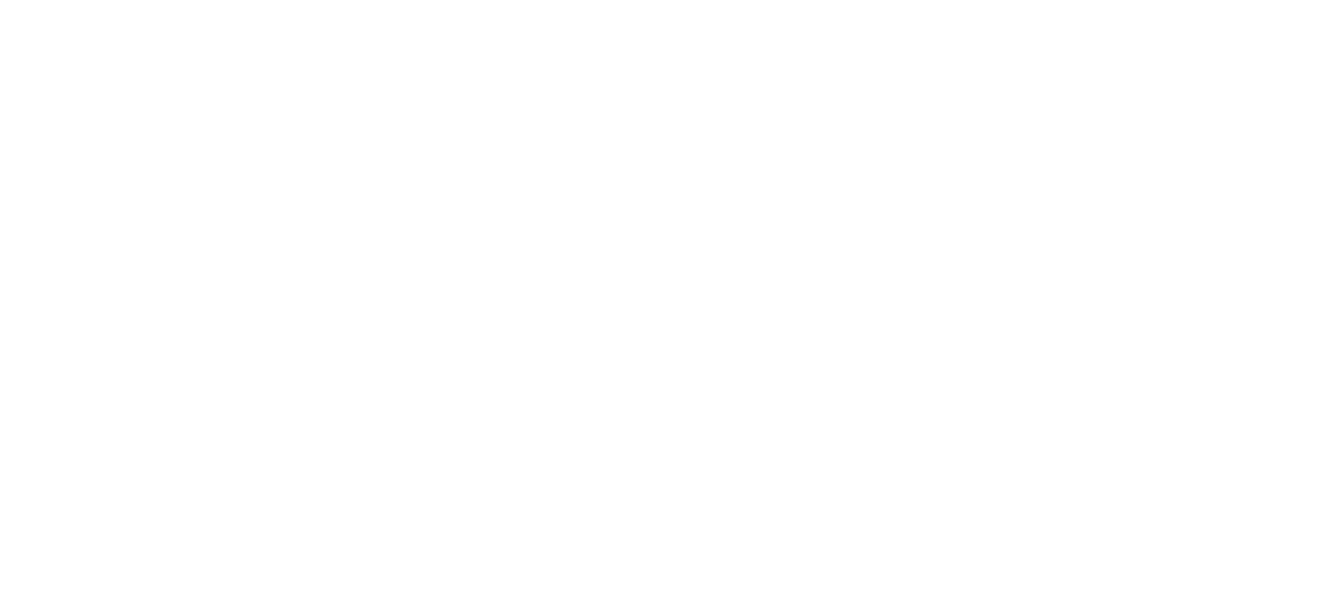 scroll, scrollTop: 0, scrollLeft: 0, axis: both 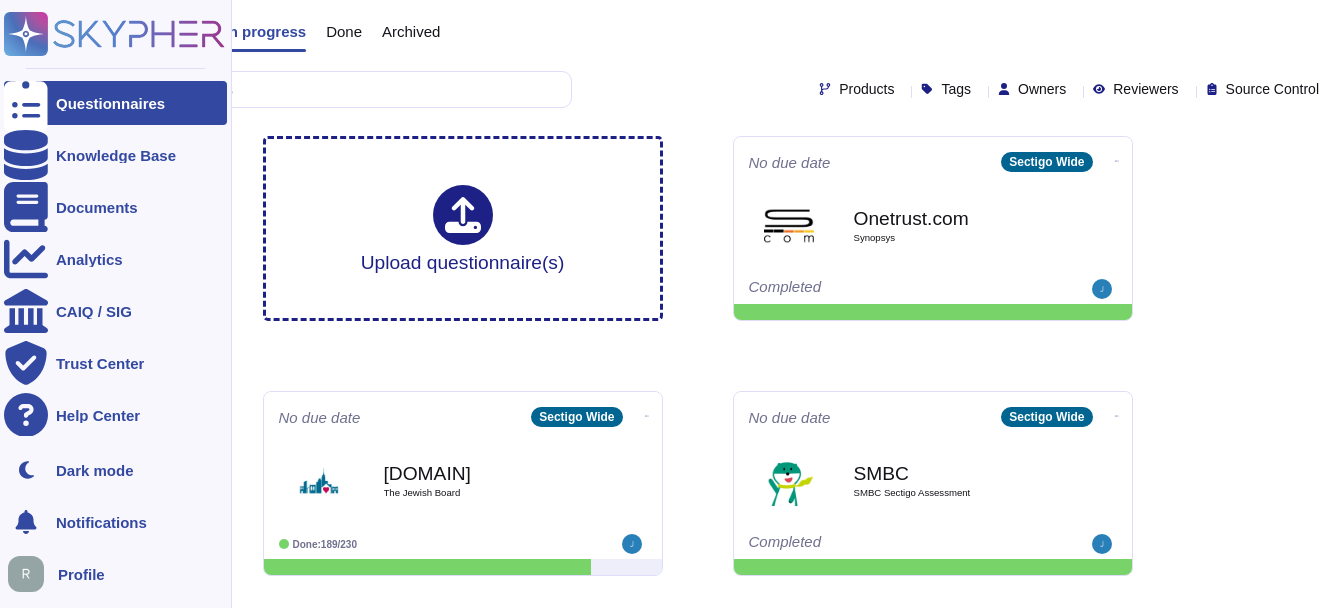 click at bounding box center [26, 103] 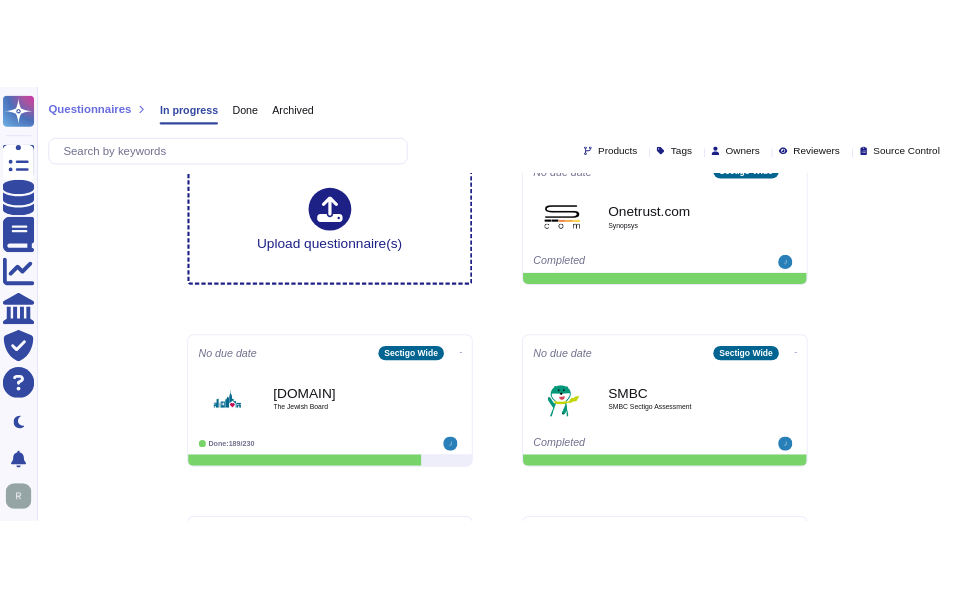 scroll, scrollTop: 0, scrollLeft: 0, axis: both 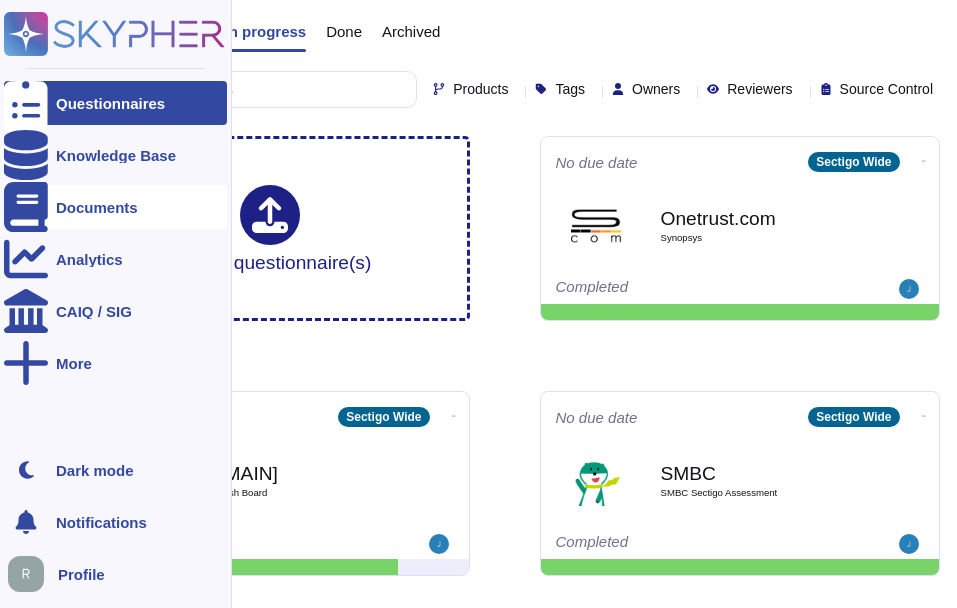 click on "Documents" at bounding box center [97, 207] 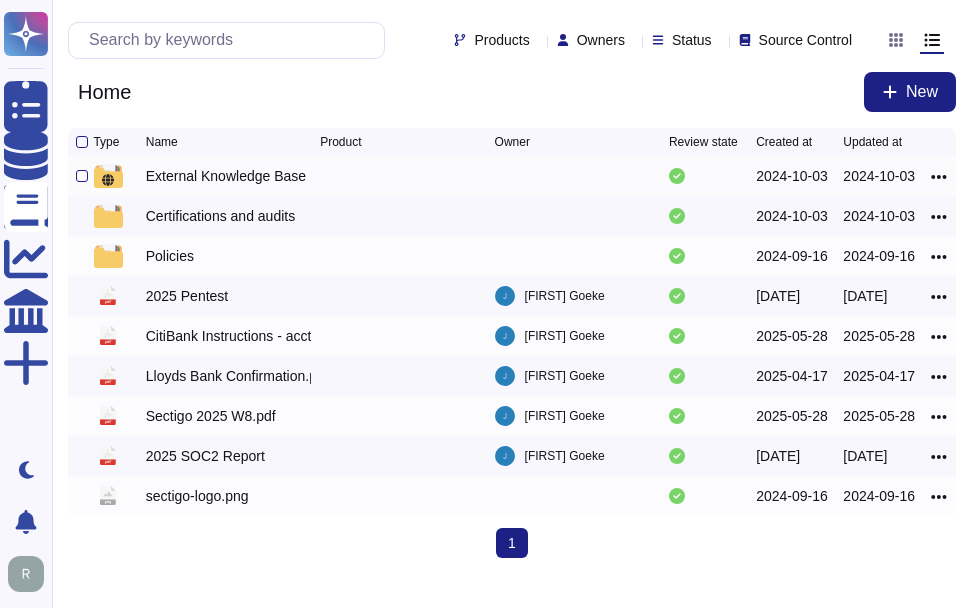 click on "External Knowledge Base" at bounding box center (226, 176) 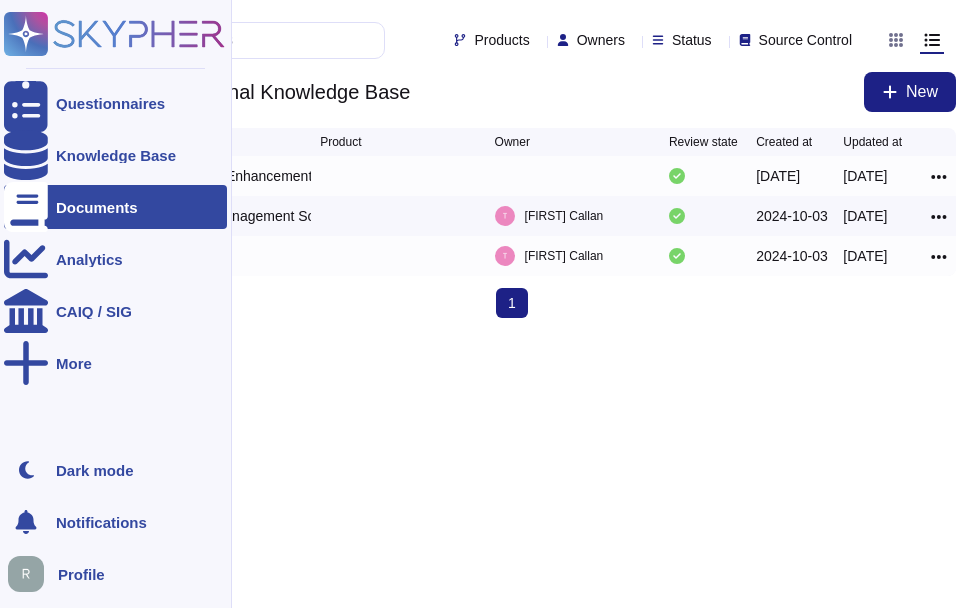 click on "Documents" at bounding box center [97, 207] 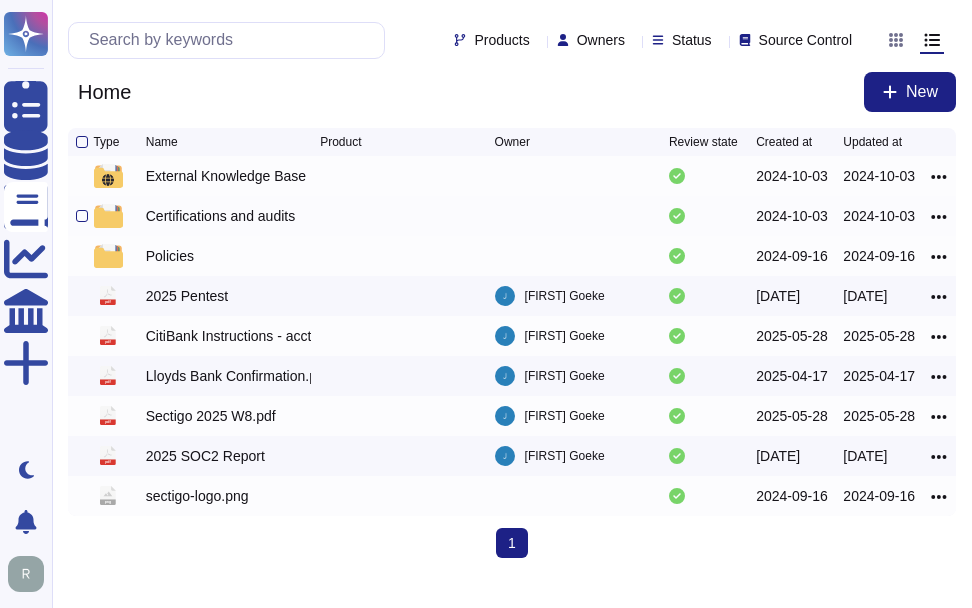 click on "Certifications and audits" at bounding box center [220, 216] 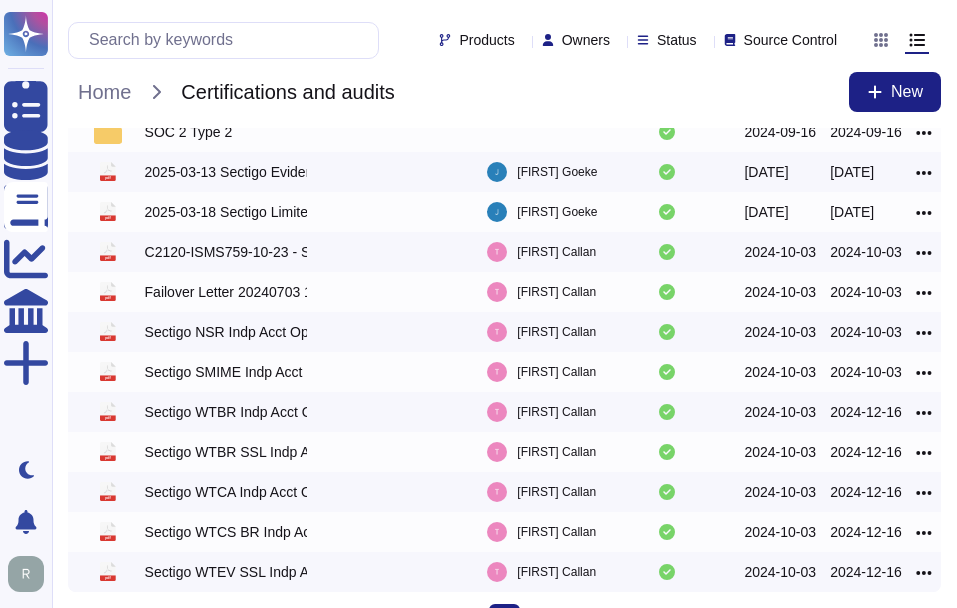 scroll, scrollTop: 0, scrollLeft: 0, axis: both 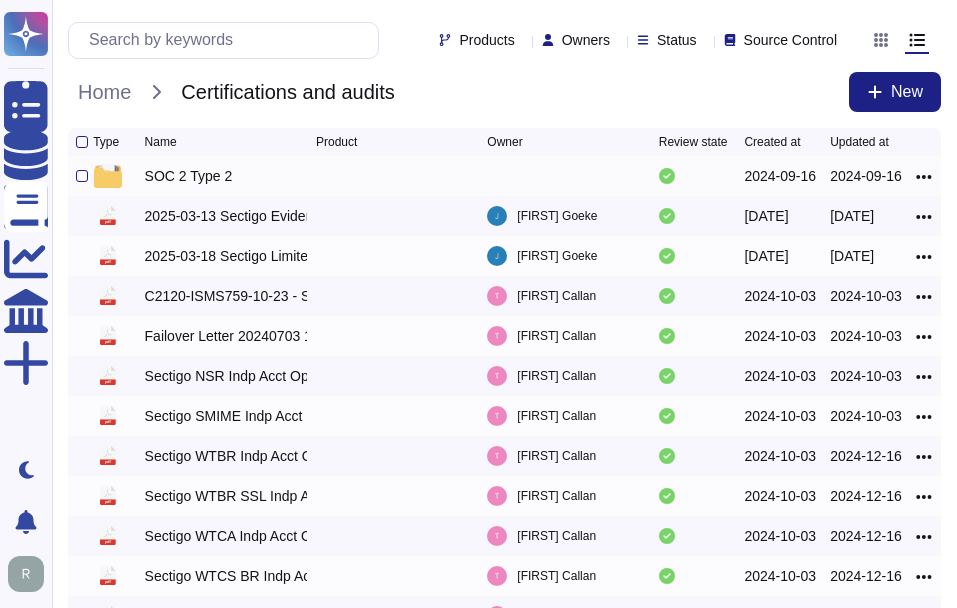click on "SOC 2 Type 2" at bounding box center (189, 176) 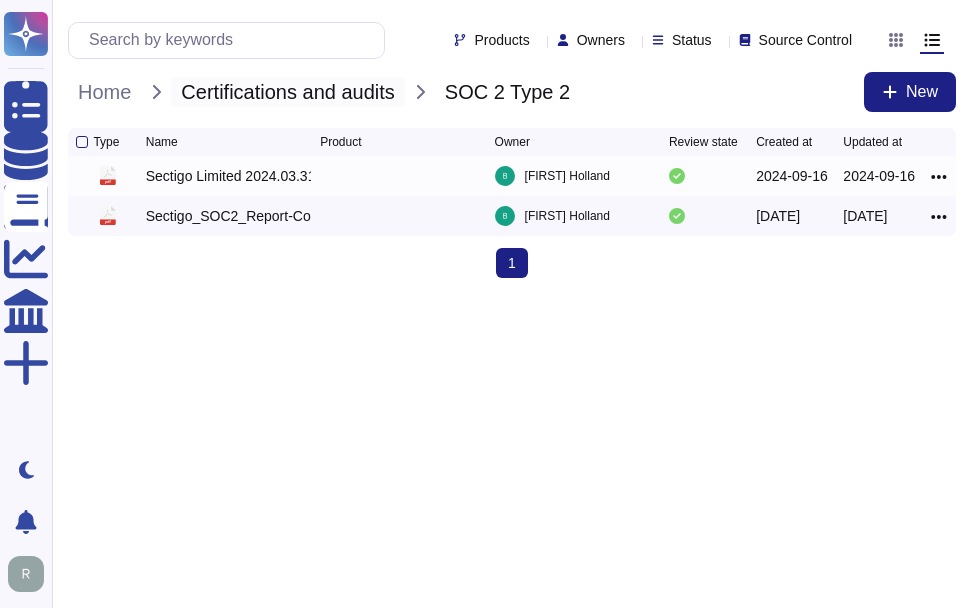 click on "Certifications and audits" at bounding box center [287, 92] 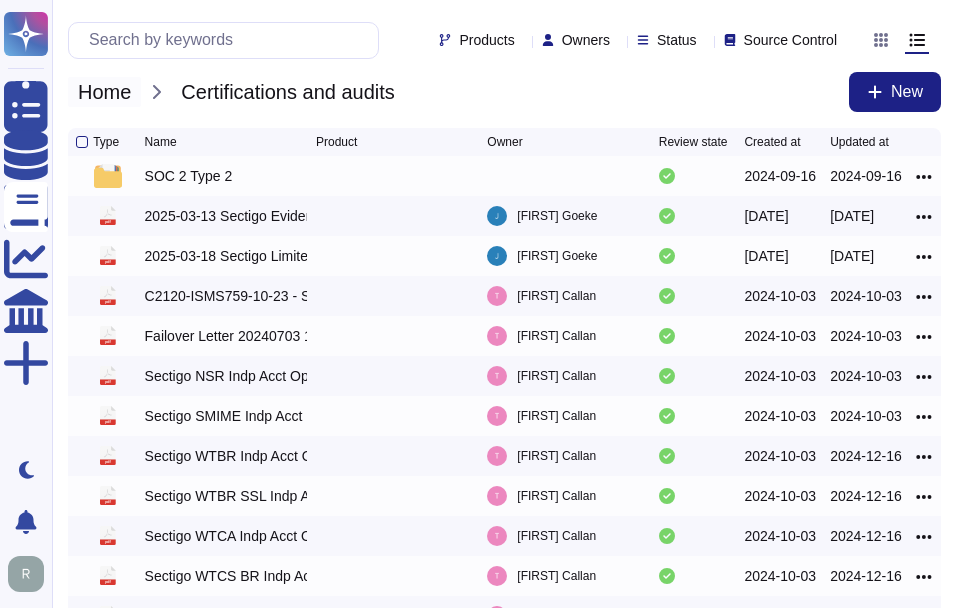 click on "Home" at bounding box center [104, 92] 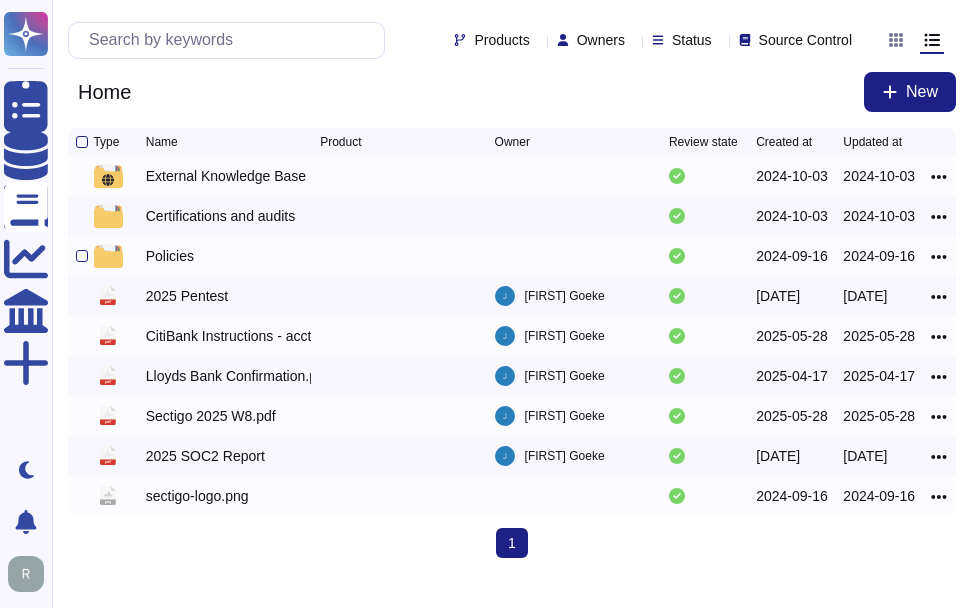 click on "Policies" at bounding box center [170, 256] 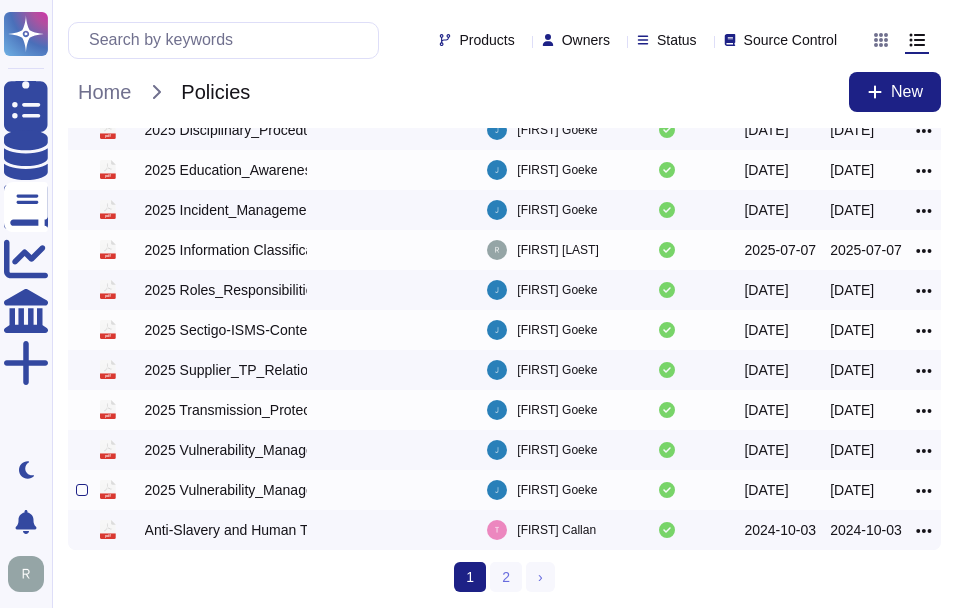 scroll, scrollTop: 410, scrollLeft: 0, axis: vertical 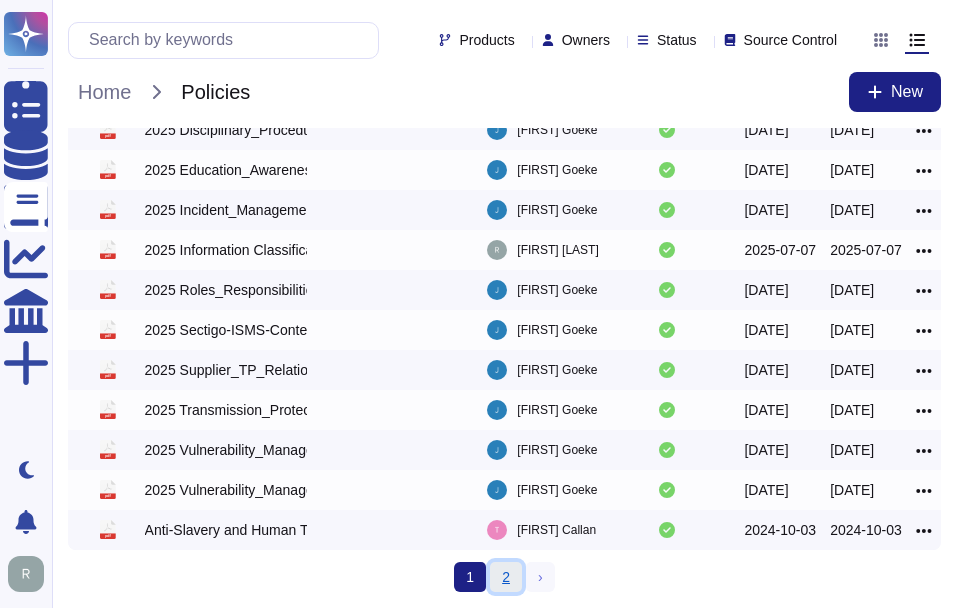 click on "2" at bounding box center (506, 577) 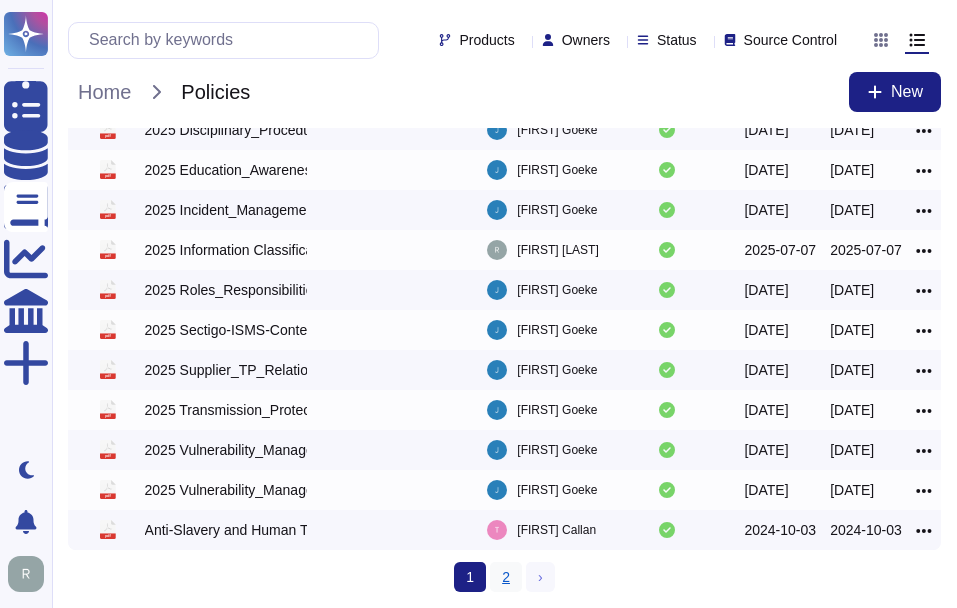 scroll, scrollTop: 0, scrollLeft: 0, axis: both 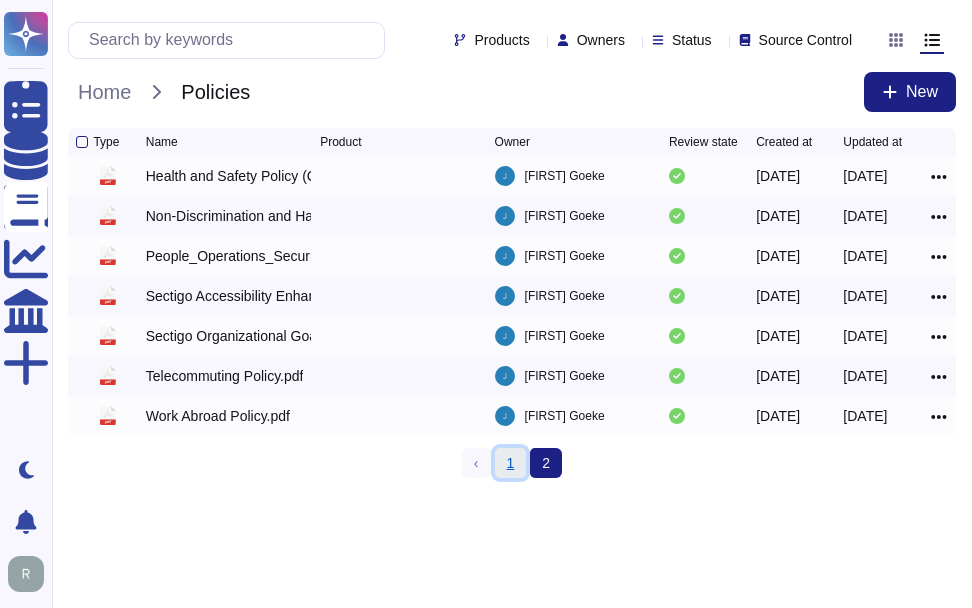 click on "1" at bounding box center (511, 463) 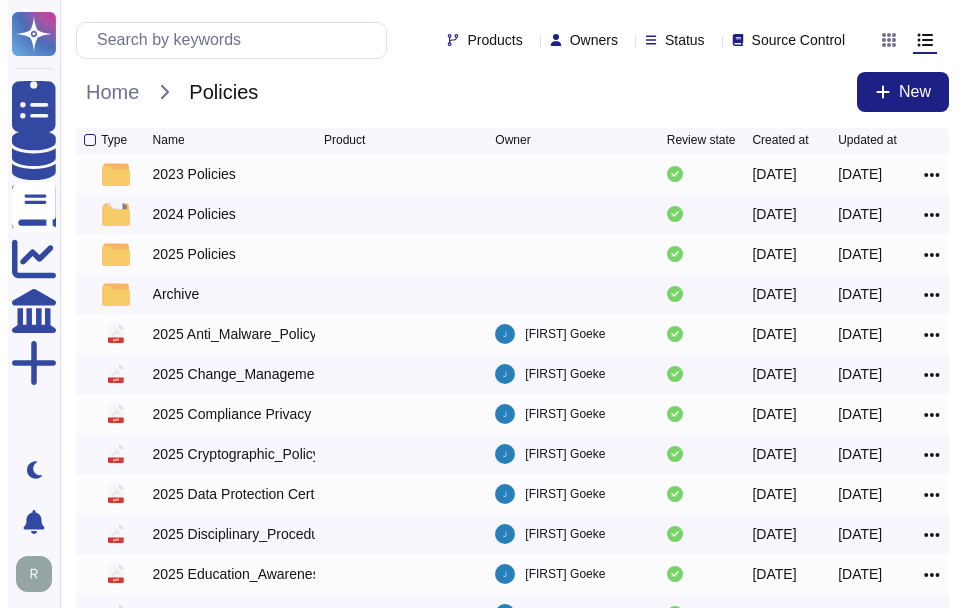 scroll, scrollTop: 0, scrollLeft: 0, axis: both 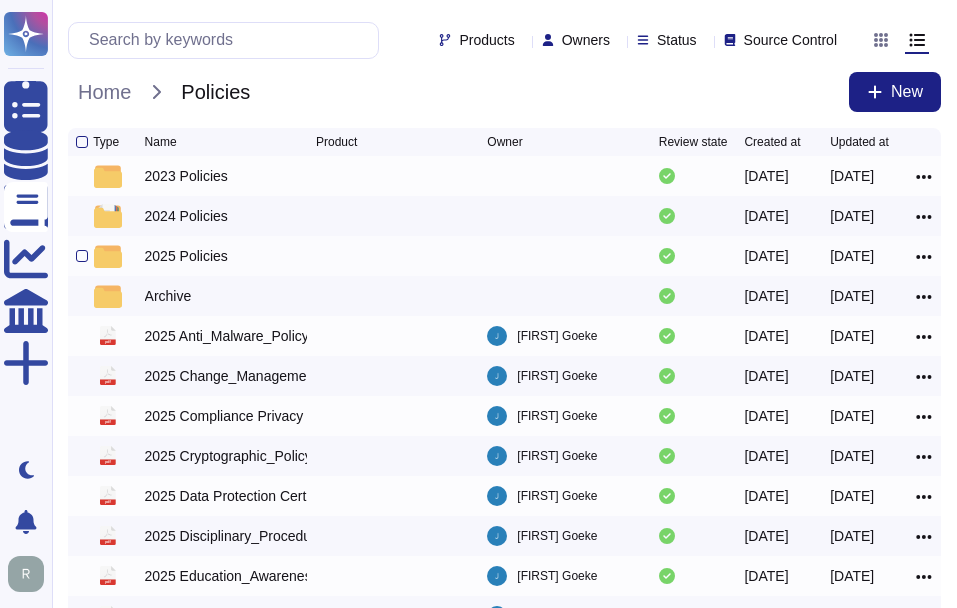 click on "2025 Policies" at bounding box center [186, 256] 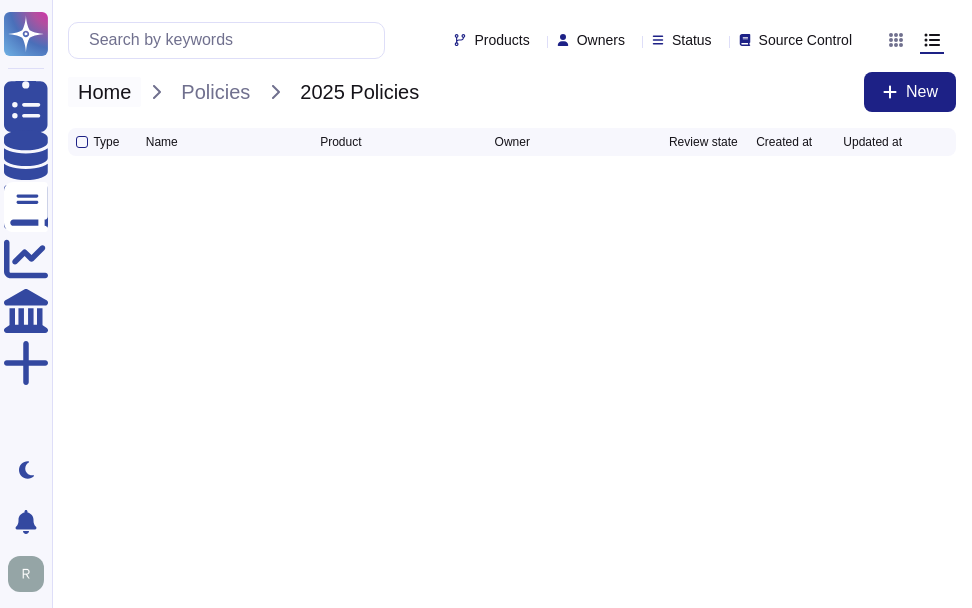 click on "Home" at bounding box center (104, 92) 